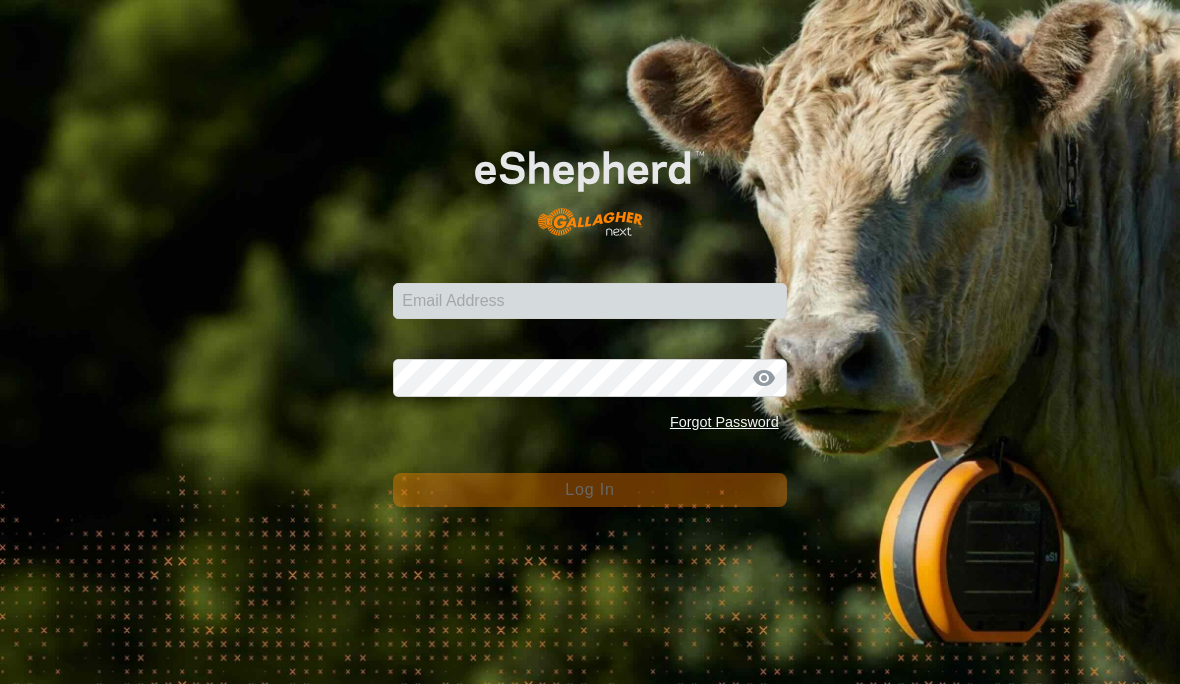 scroll, scrollTop: 0, scrollLeft: 0, axis: both 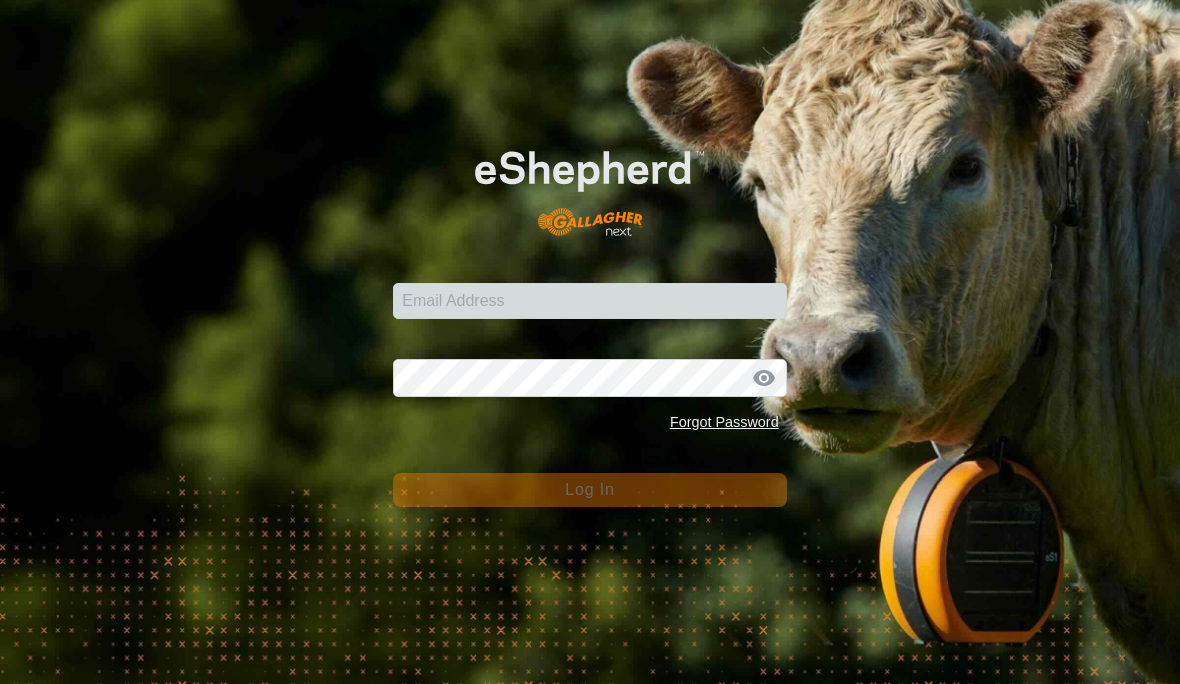 click on "Email Address" at bounding box center [589, 301] 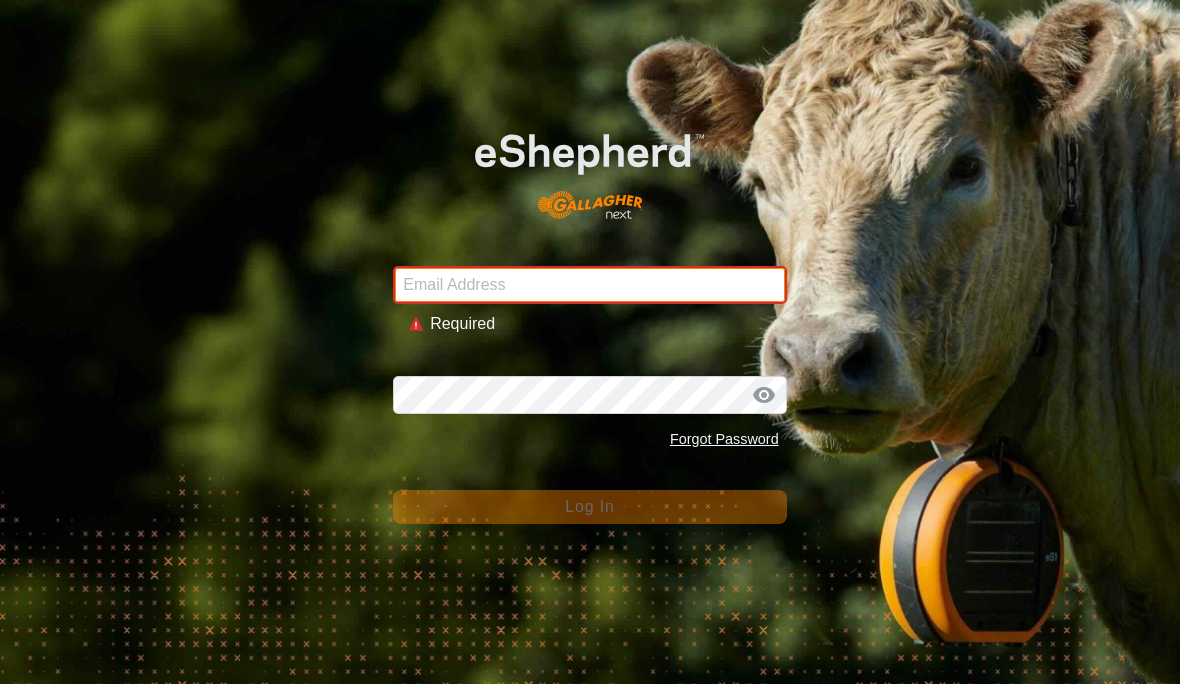 type on "[EMAIL]" 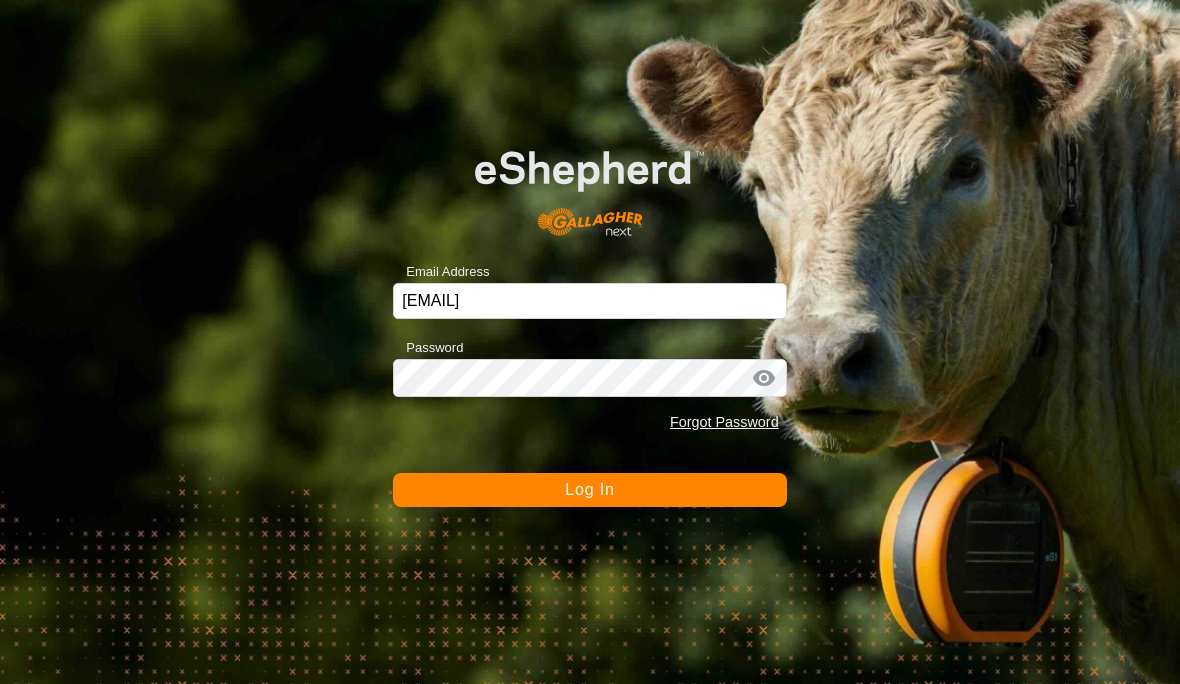 click on "Log In" 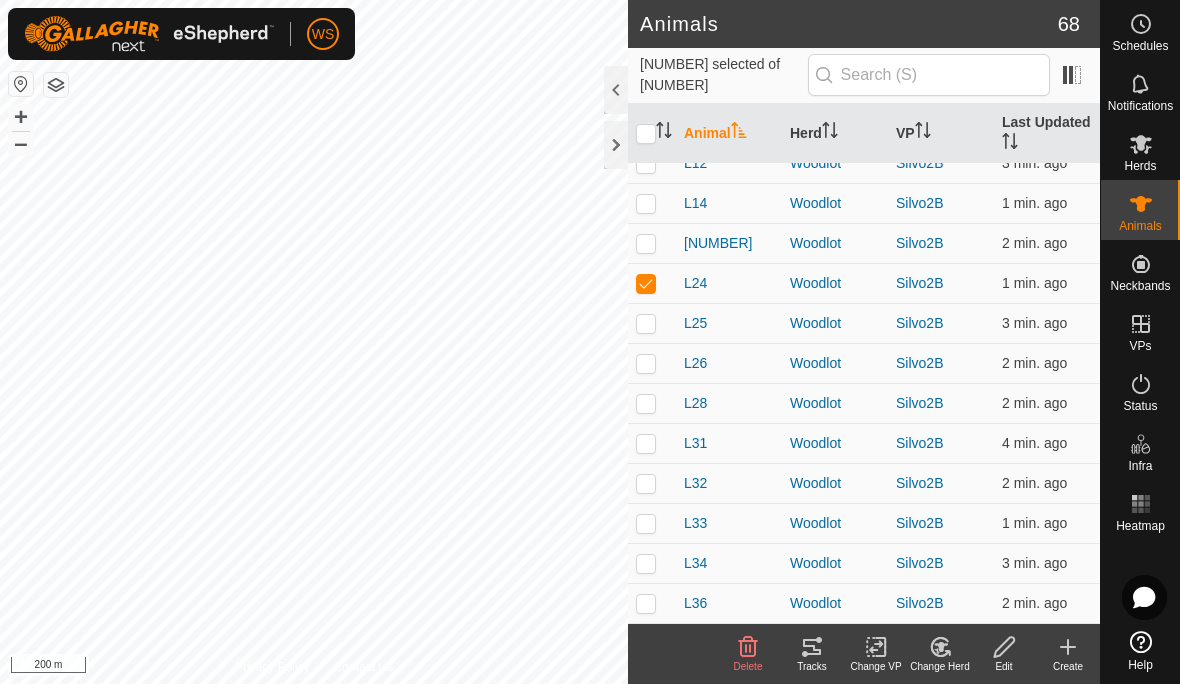 scroll, scrollTop: 1657, scrollLeft: 0, axis: vertical 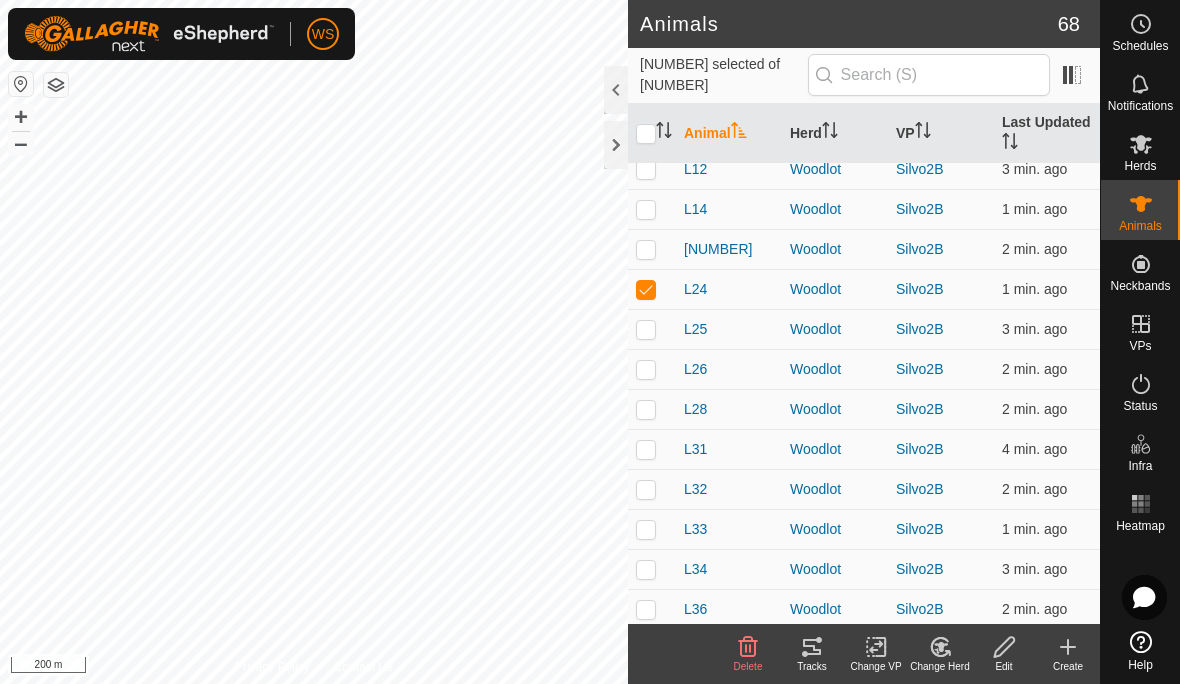 click on "L24" at bounding box center (695, 289) 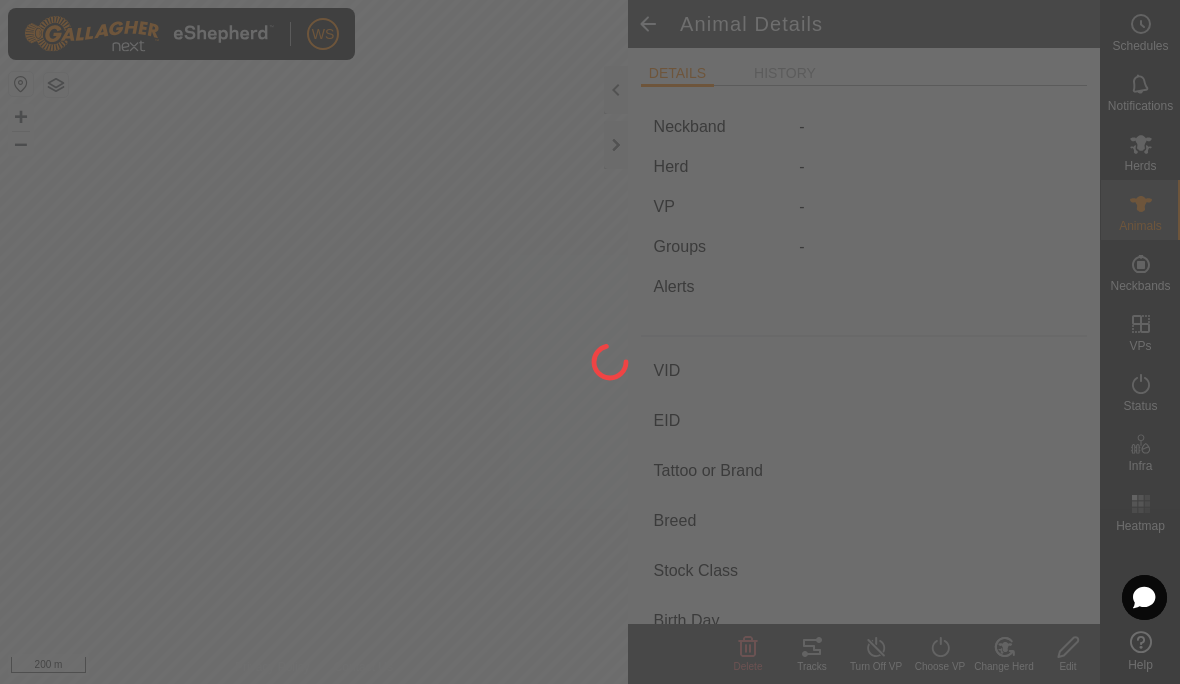 type on "L24" 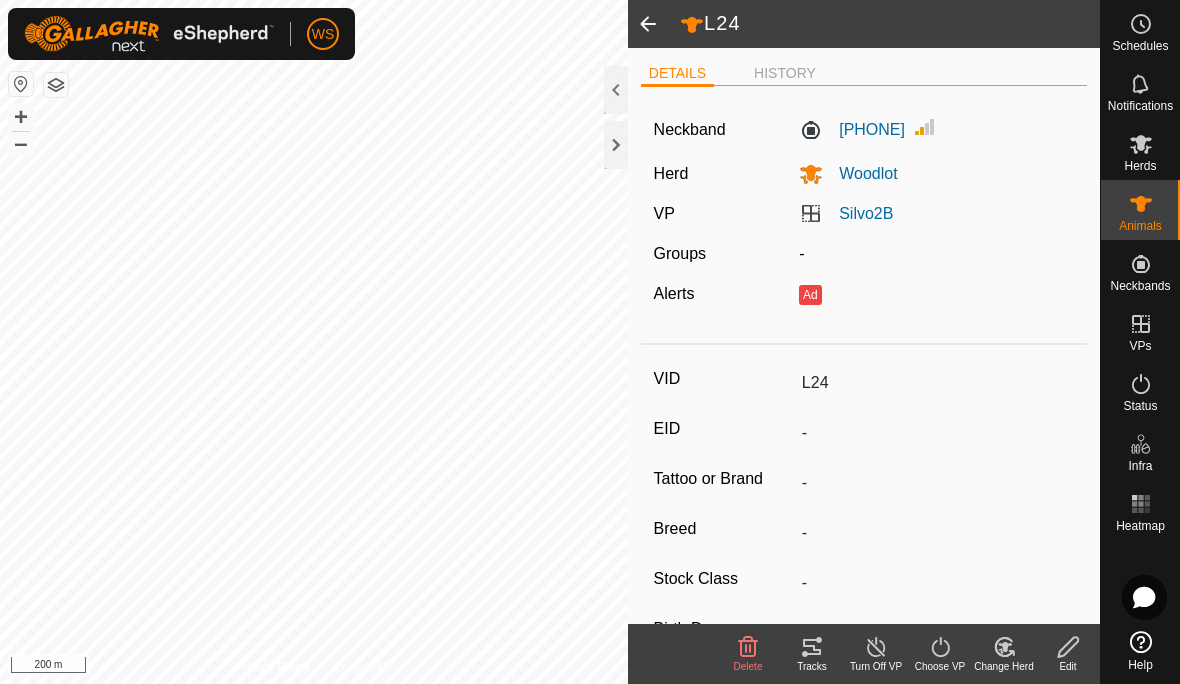 click at bounding box center [1141, 84] 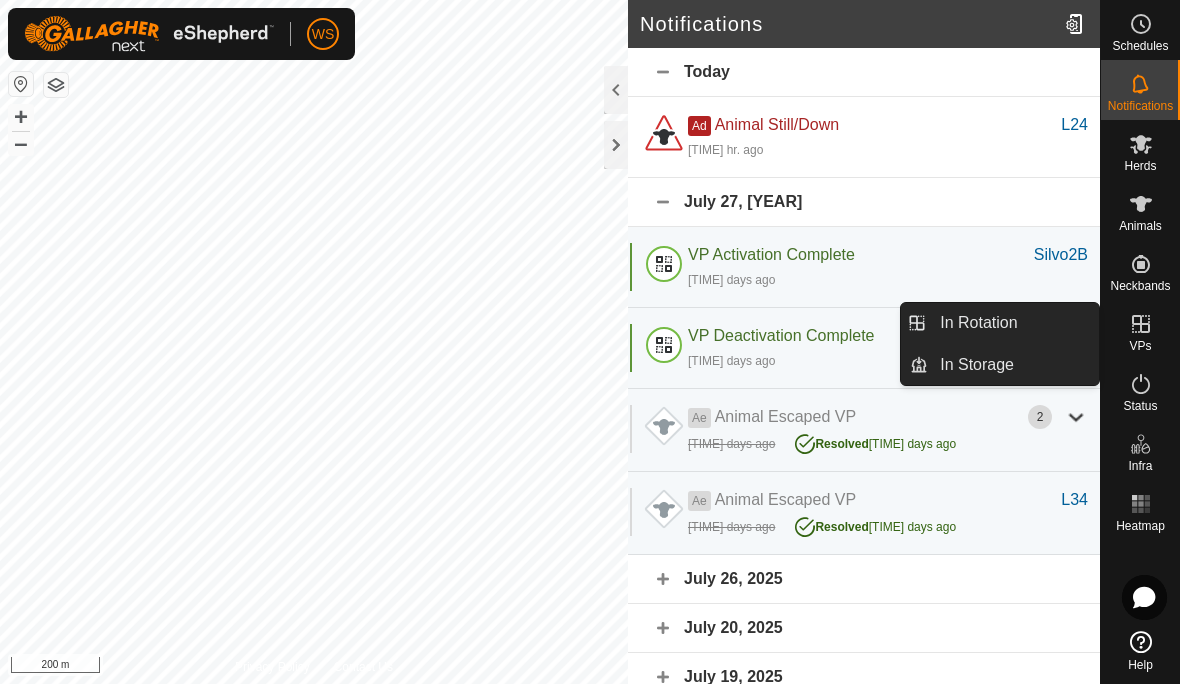 click on "In Storage" at bounding box center [977, 365] 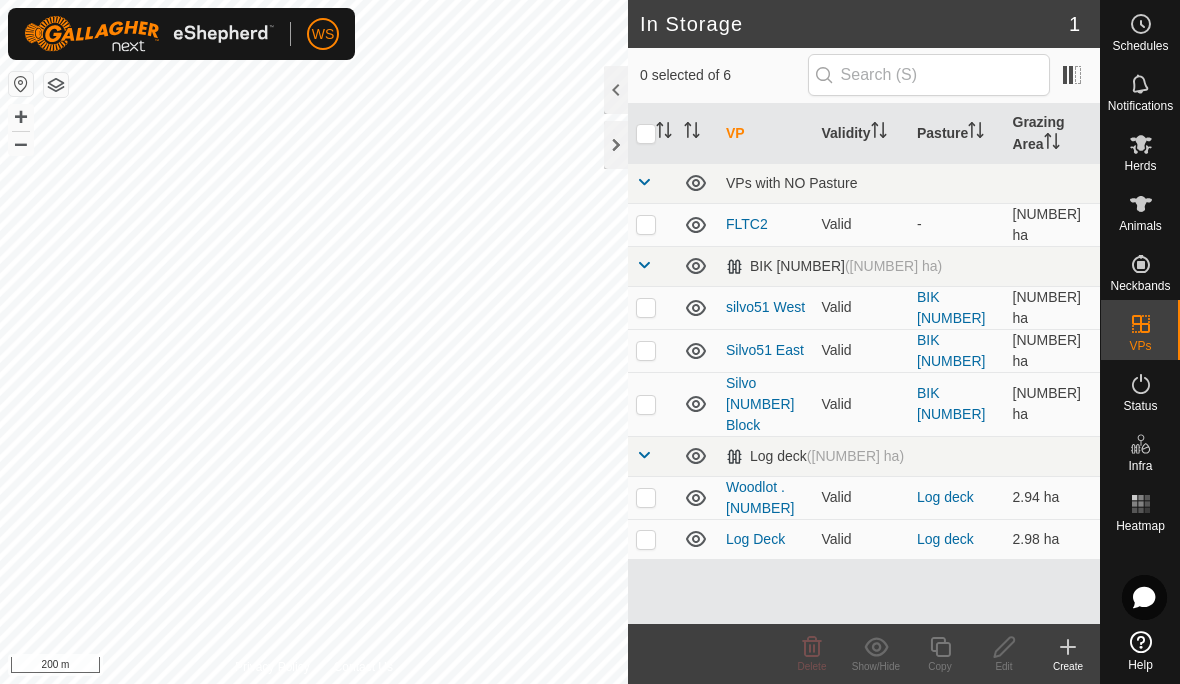 click on "Woodlot .[NUMBER]" at bounding box center [760, 497] 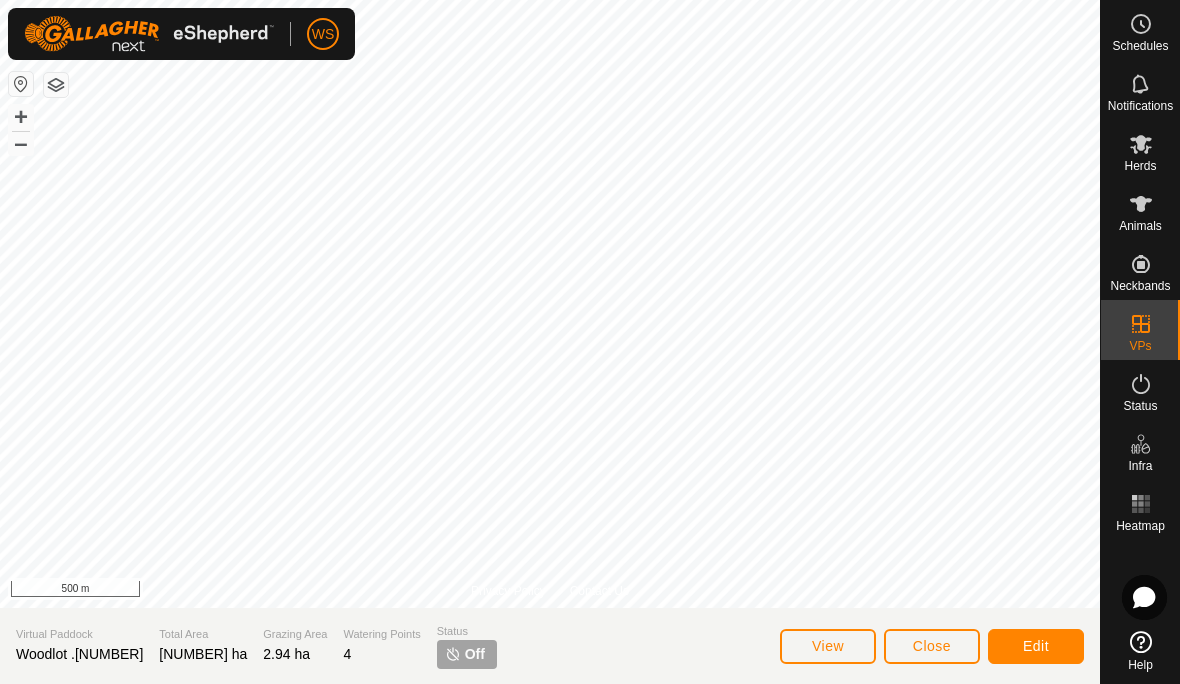 click on "Edit" 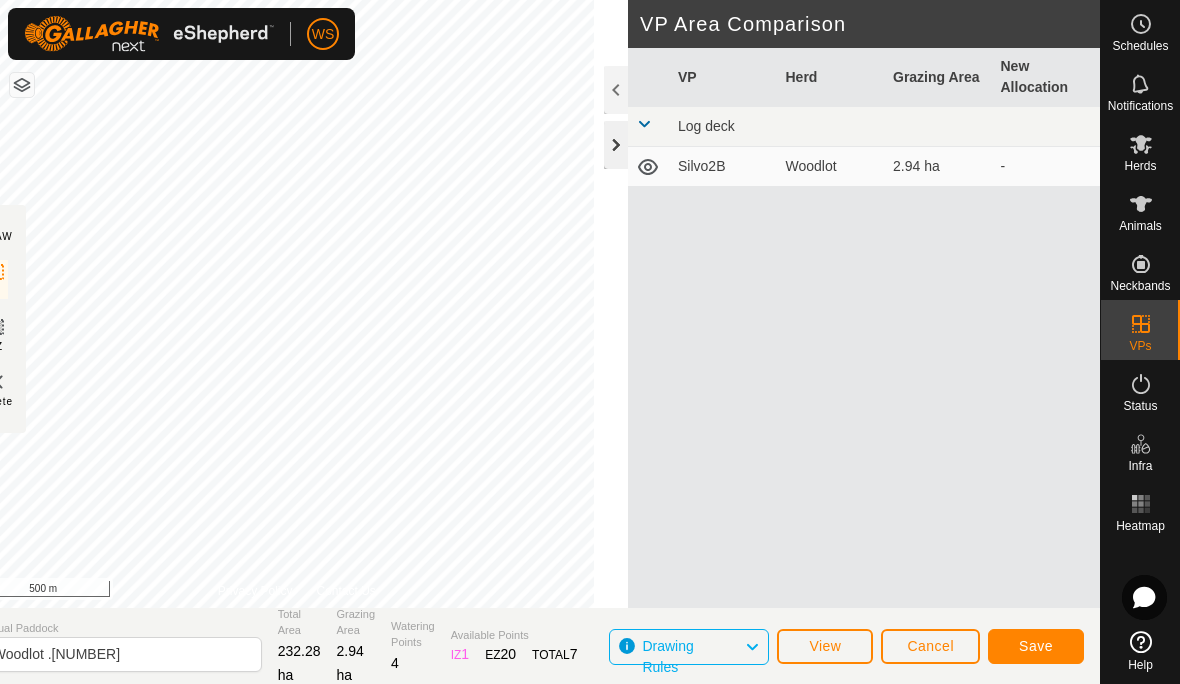click 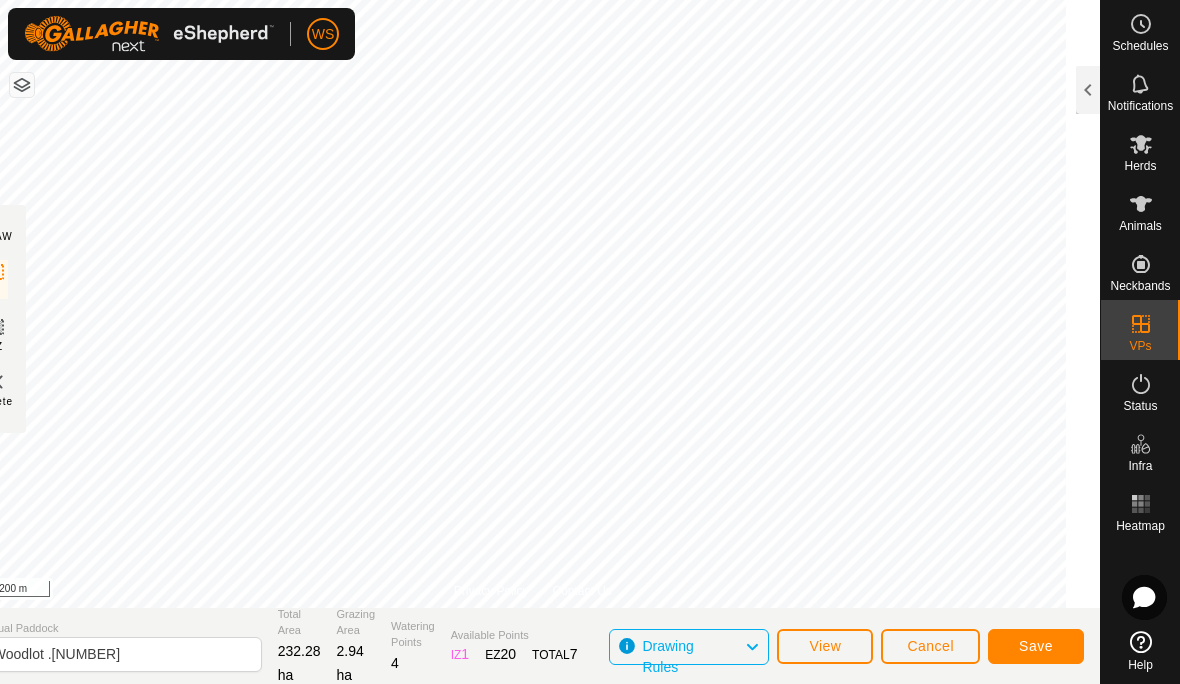 click on "Save" 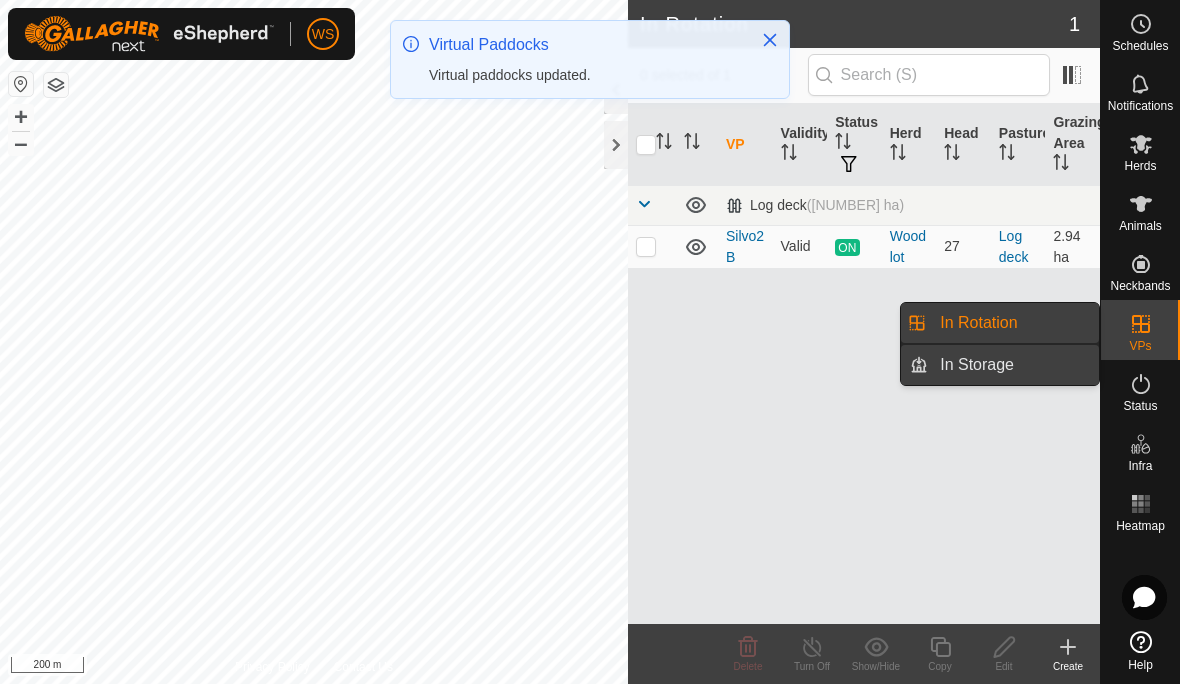 click on "In Storage" at bounding box center [977, 365] 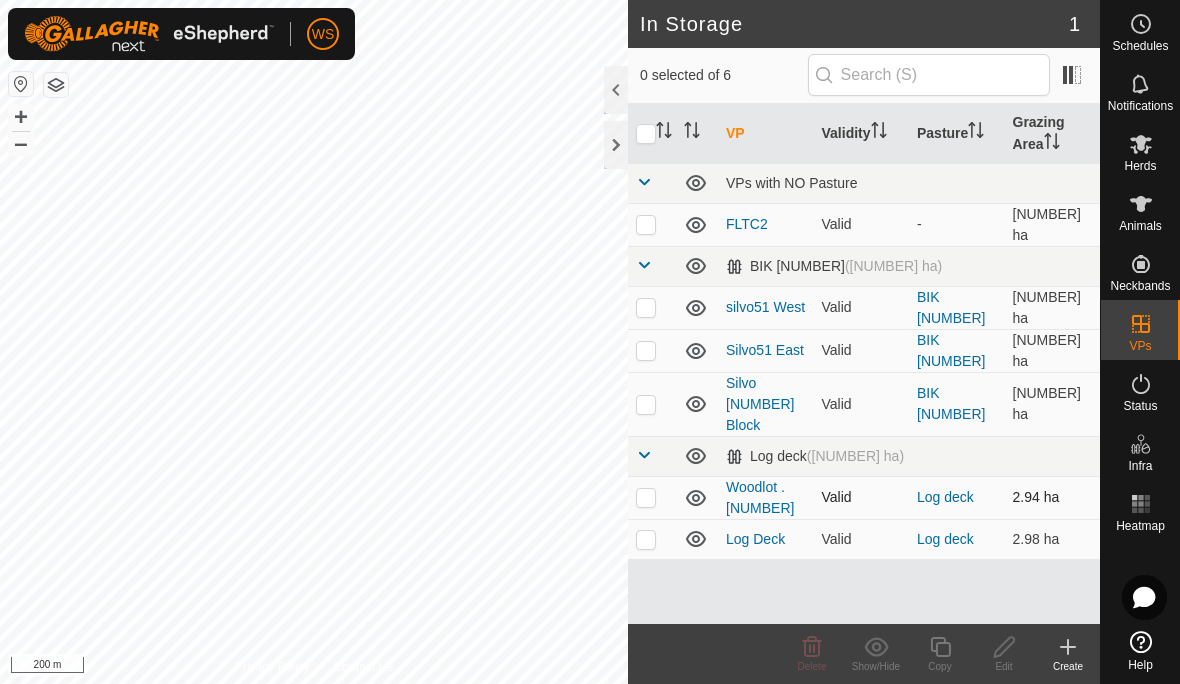 click at bounding box center (646, 497) 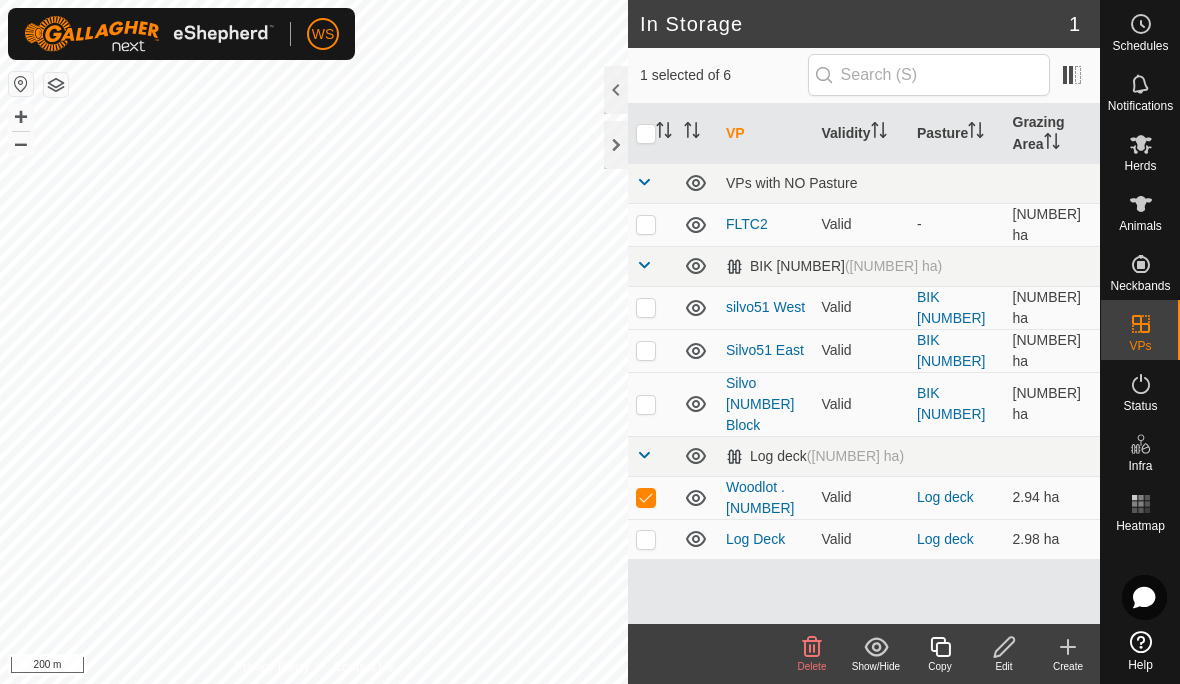 click 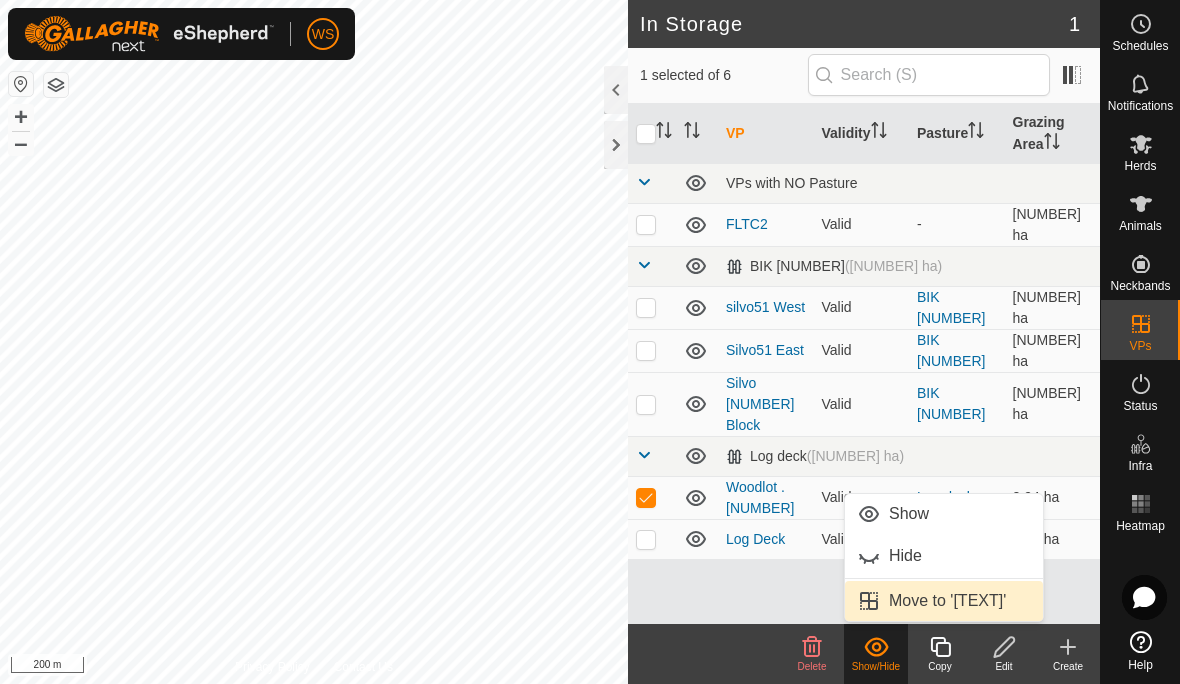click on "Move to '[TEXT]'" at bounding box center [947, 601] 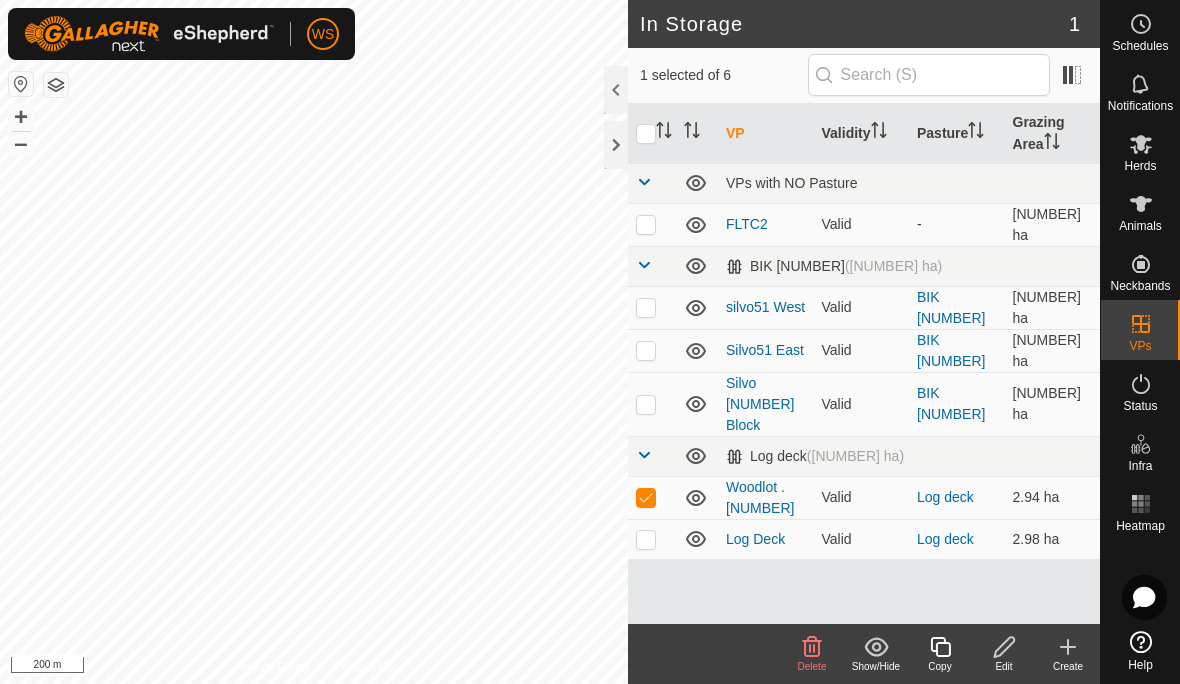checkbox on "false" 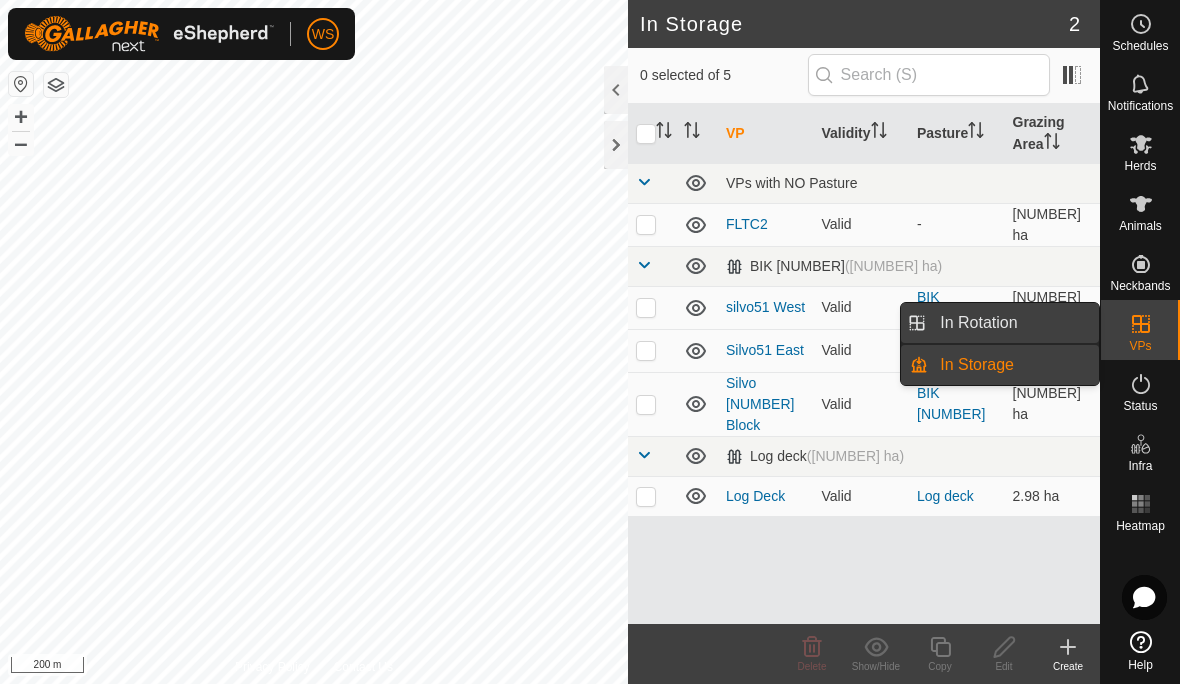 click on "In Rotation" at bounding box center (1013, 323) 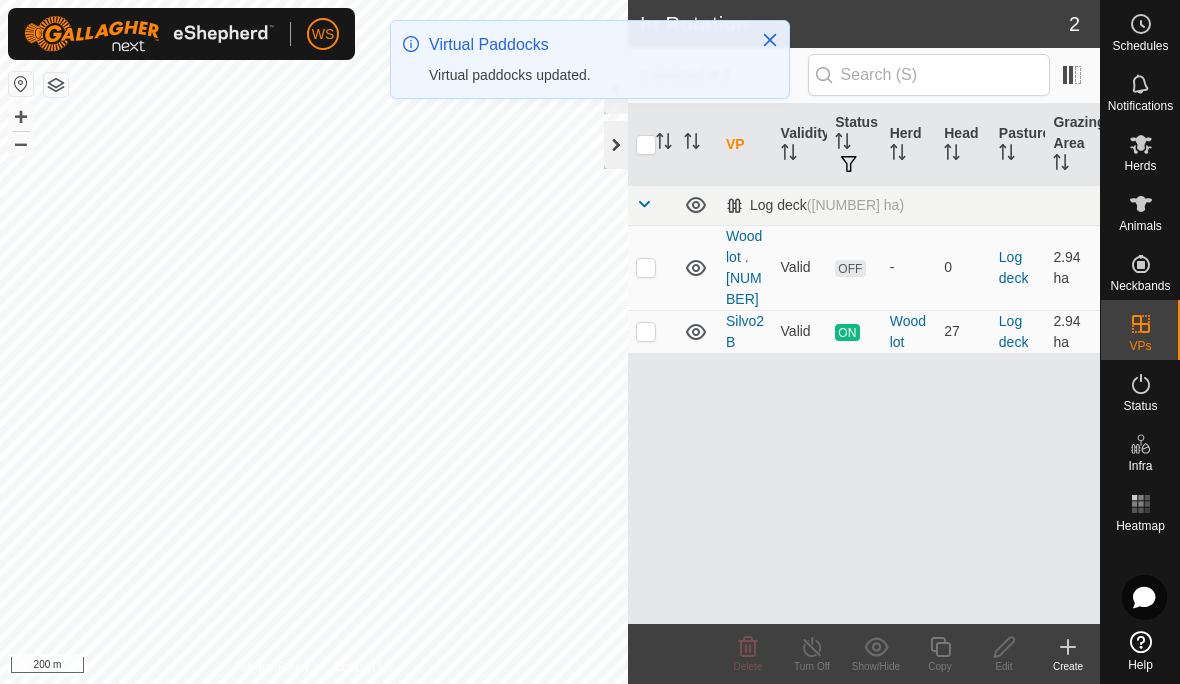 click 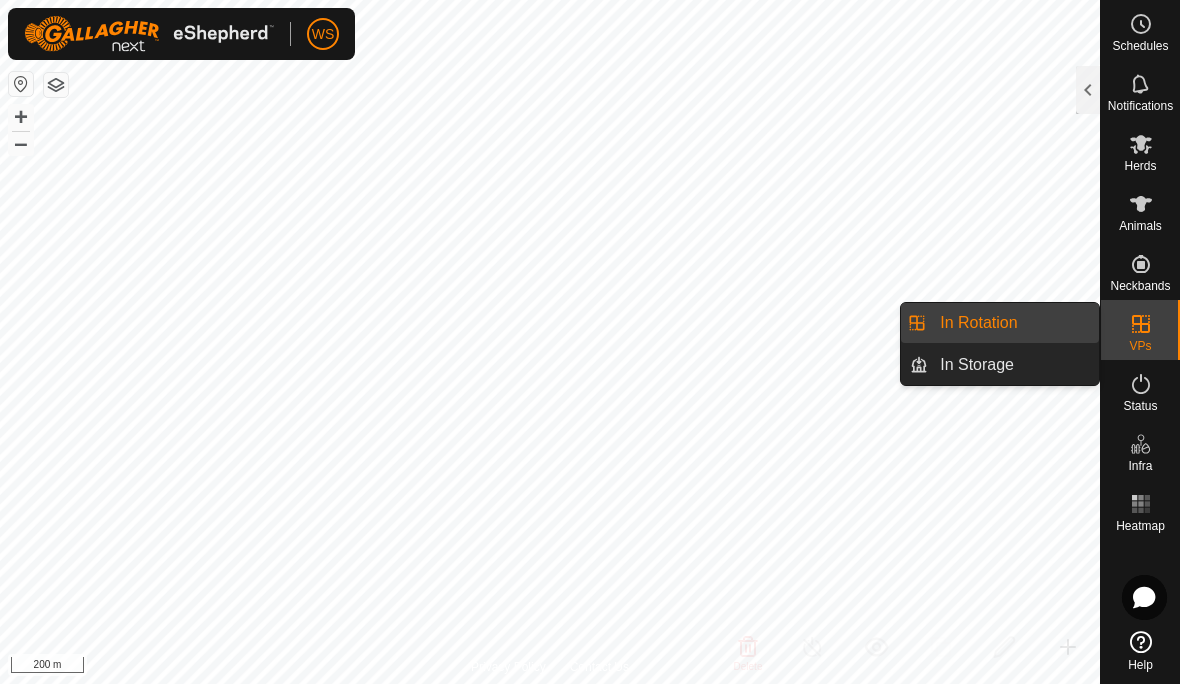 click on "In Rotation" at bounding box center [978, 323] 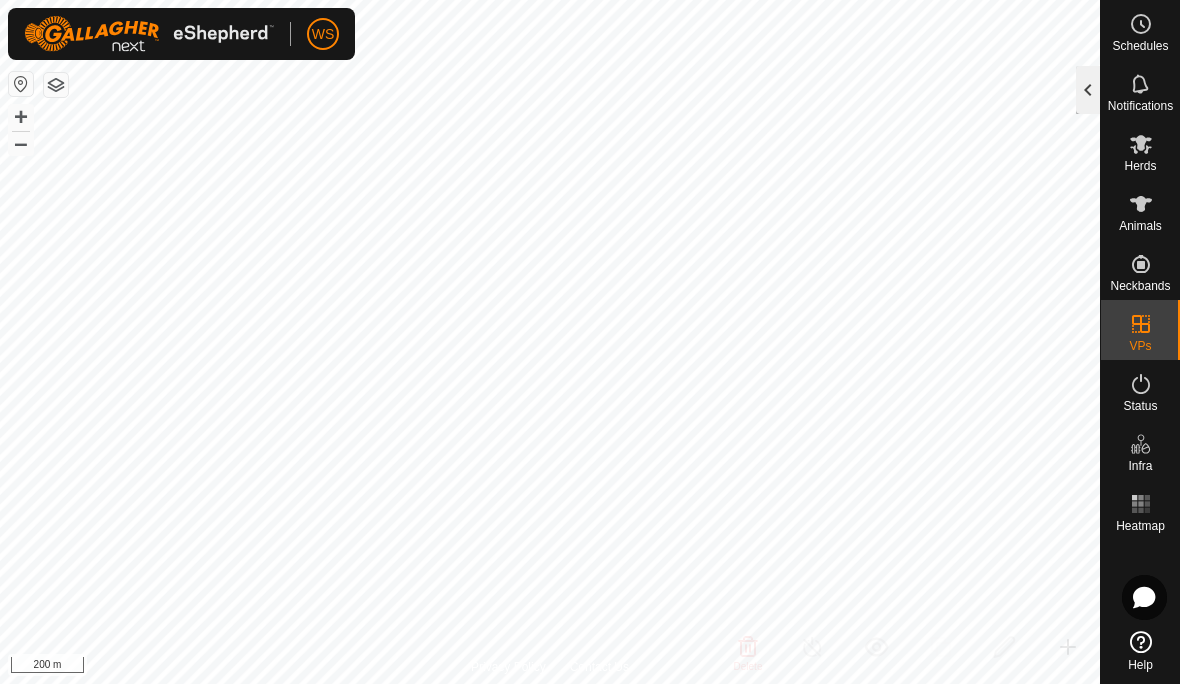 click 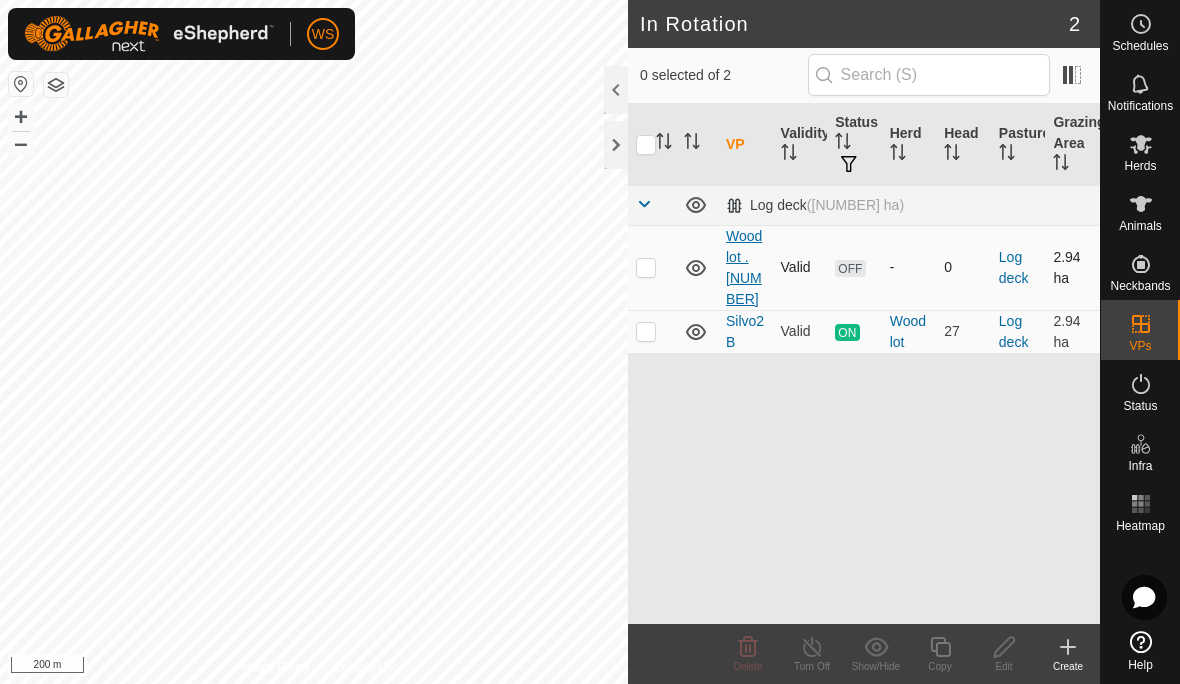 click on "Woodlot .[NUMBER]" at bounding box center (744, 267) 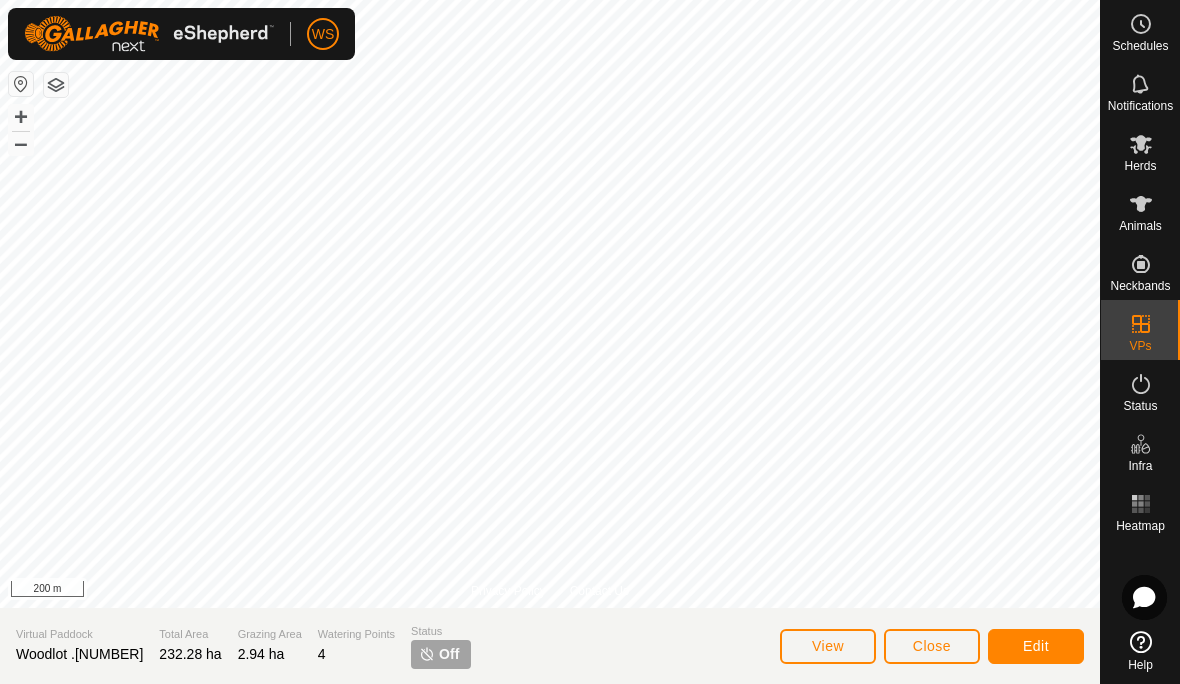 click on "Edit" 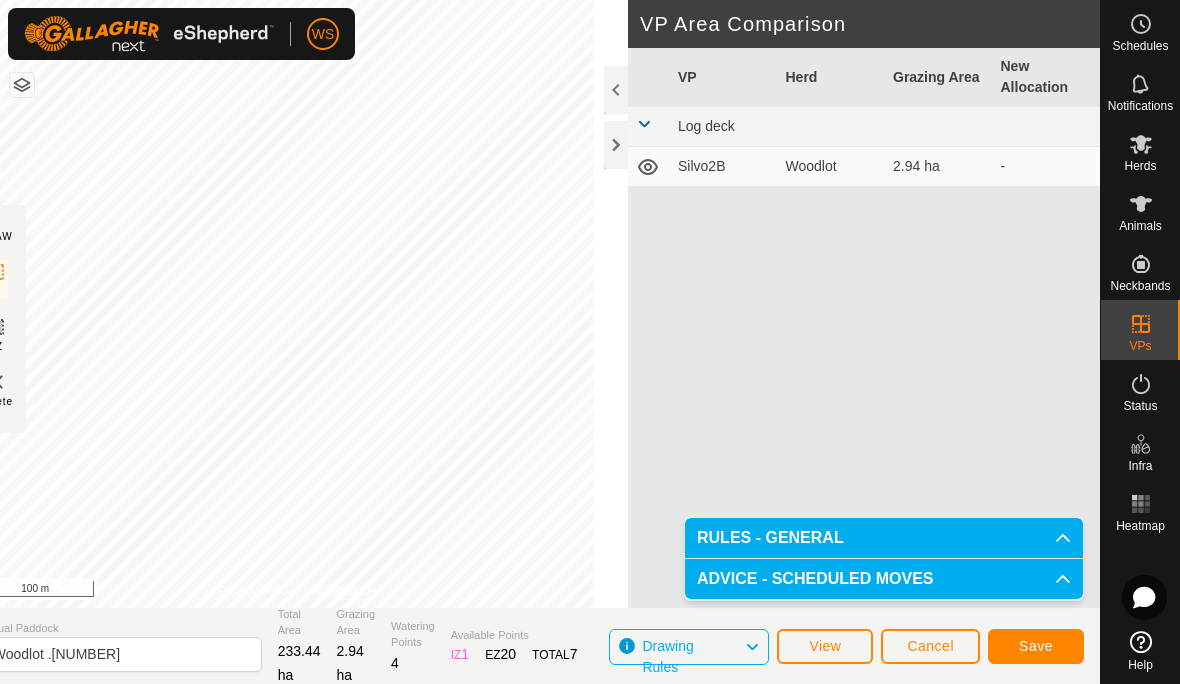 click on "Save" 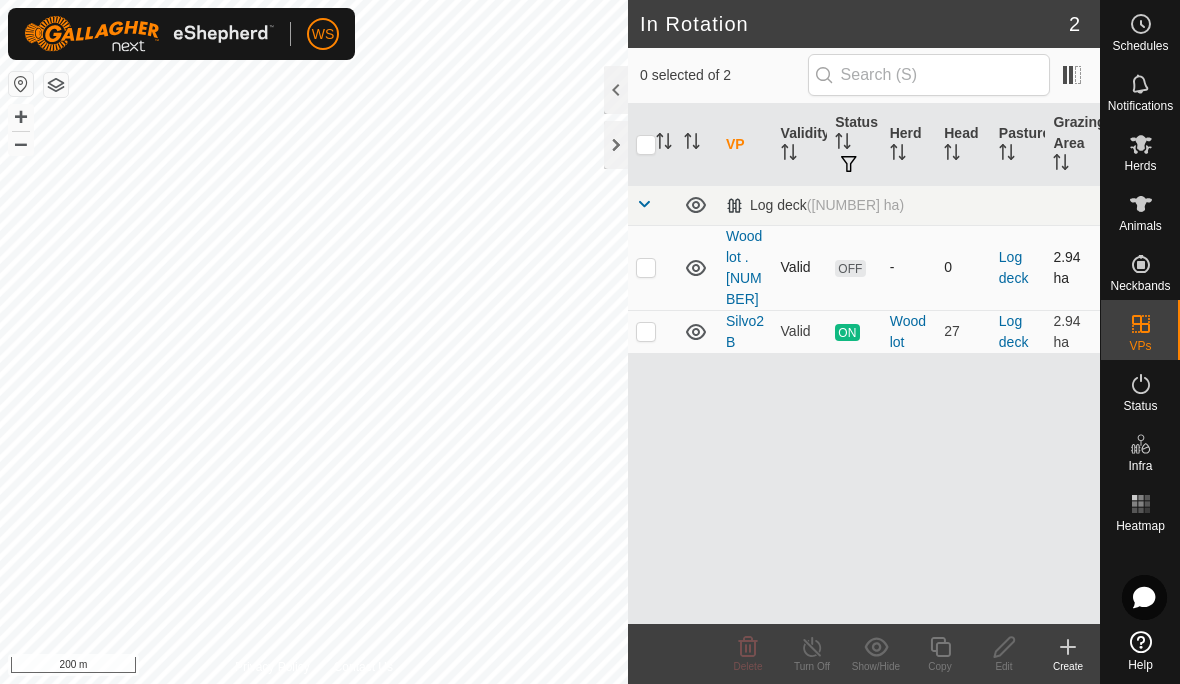 click at bounding box center [646, 267] 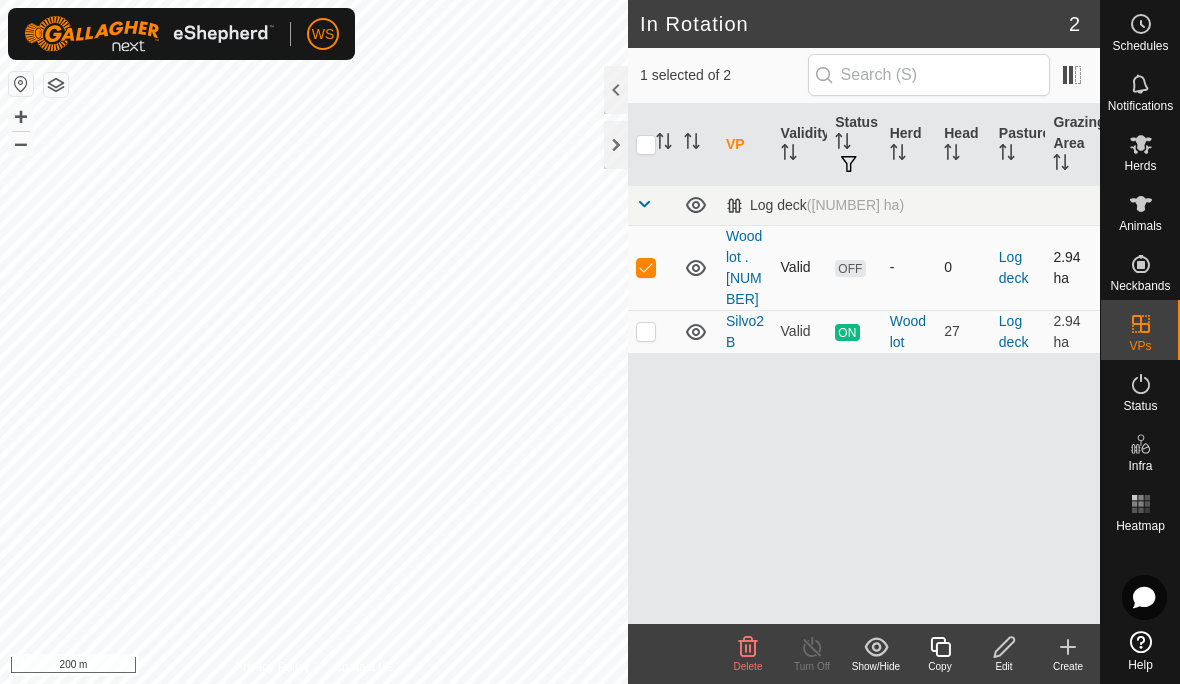 checkbox on "true" 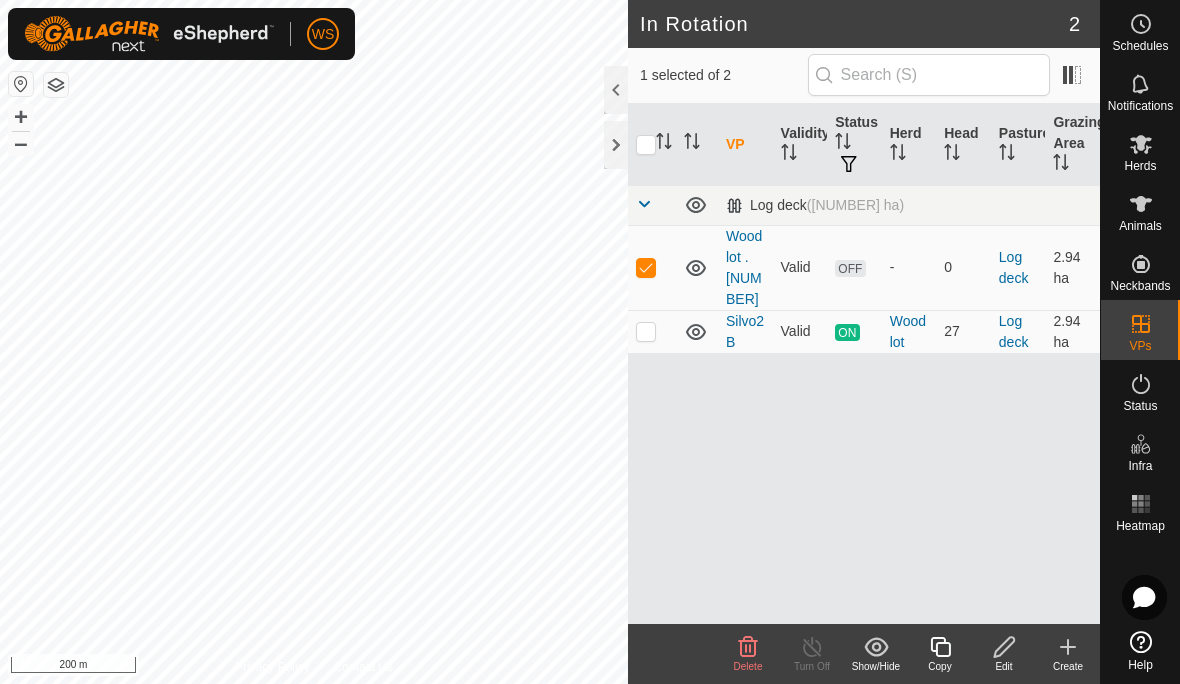 click 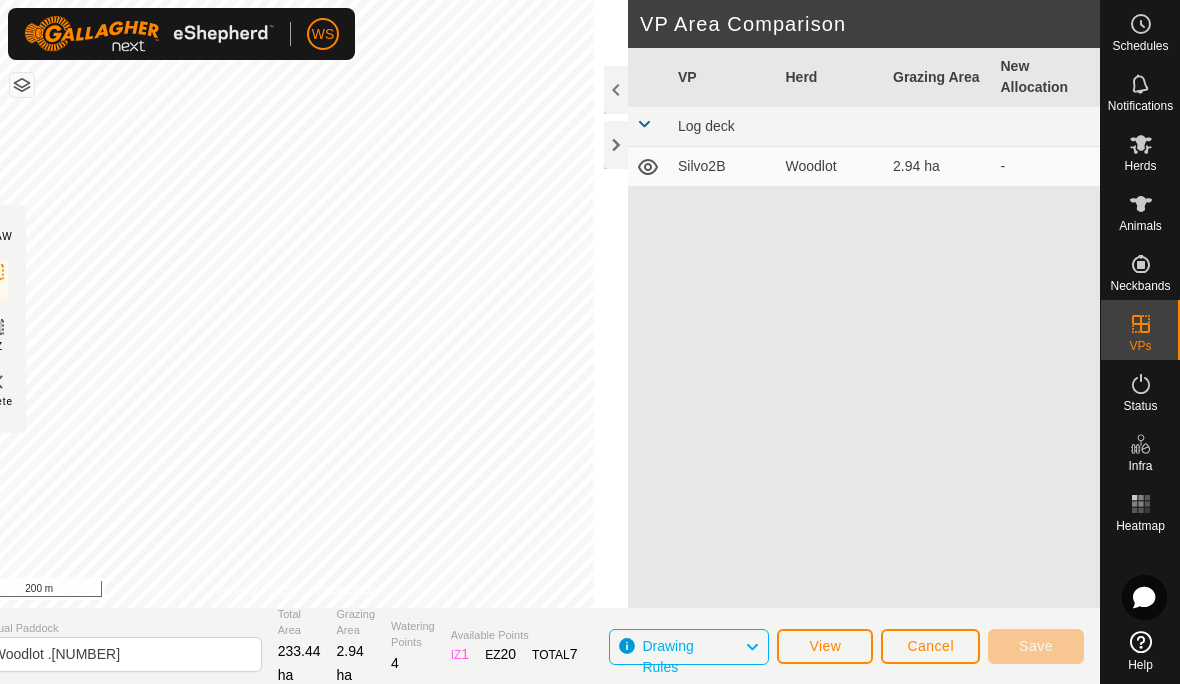 click 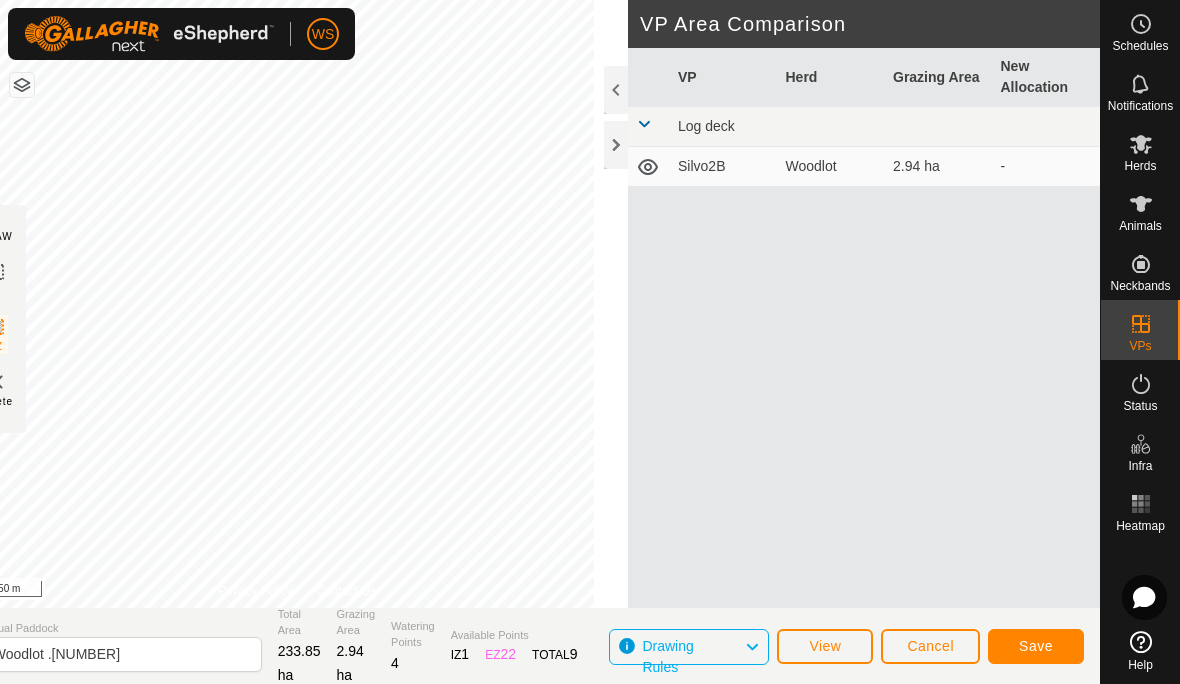 click 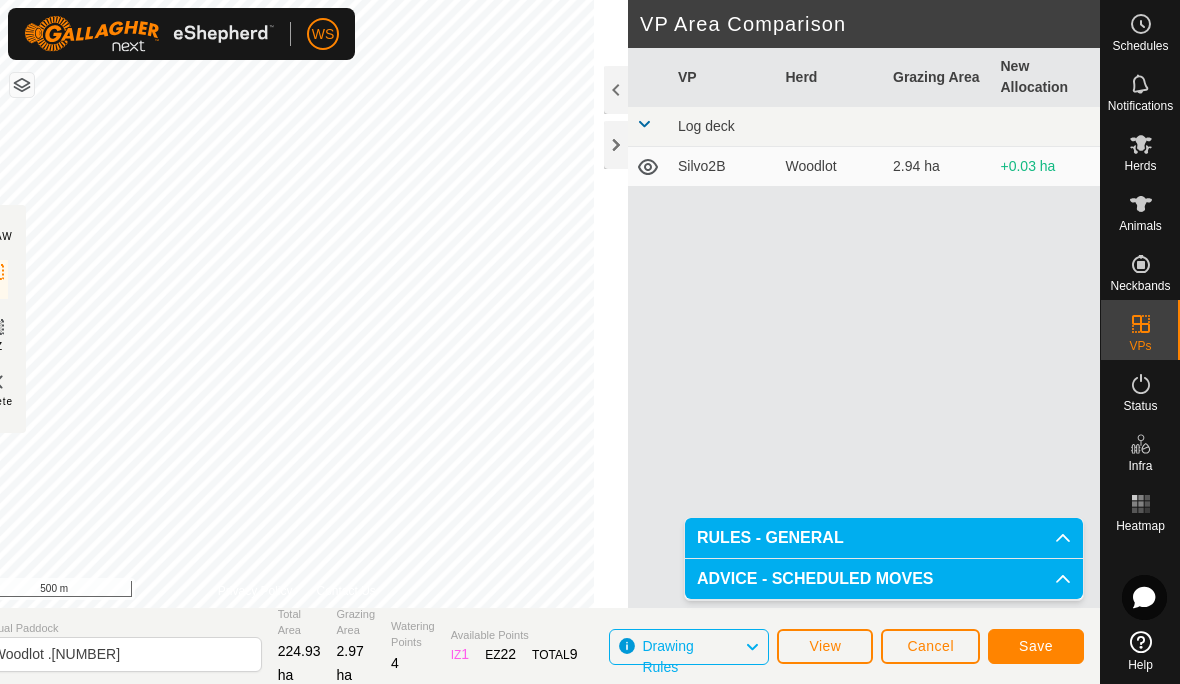 click on "Save" 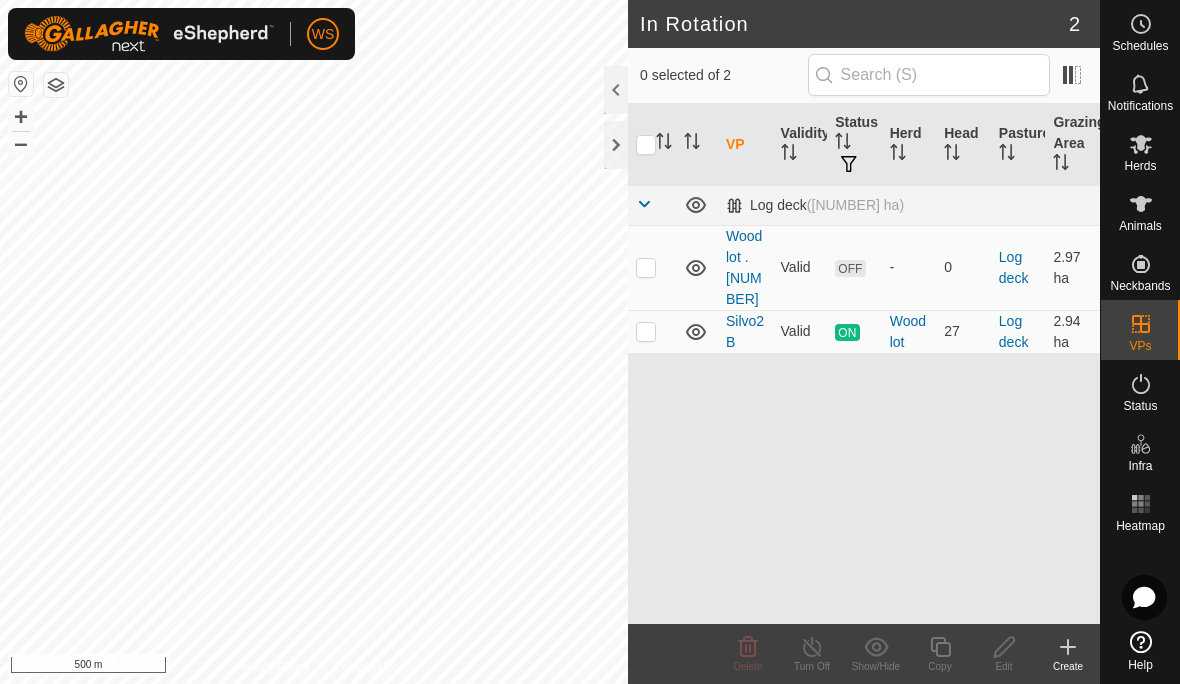 click on "Animals" at bounding box center (1140, 210) 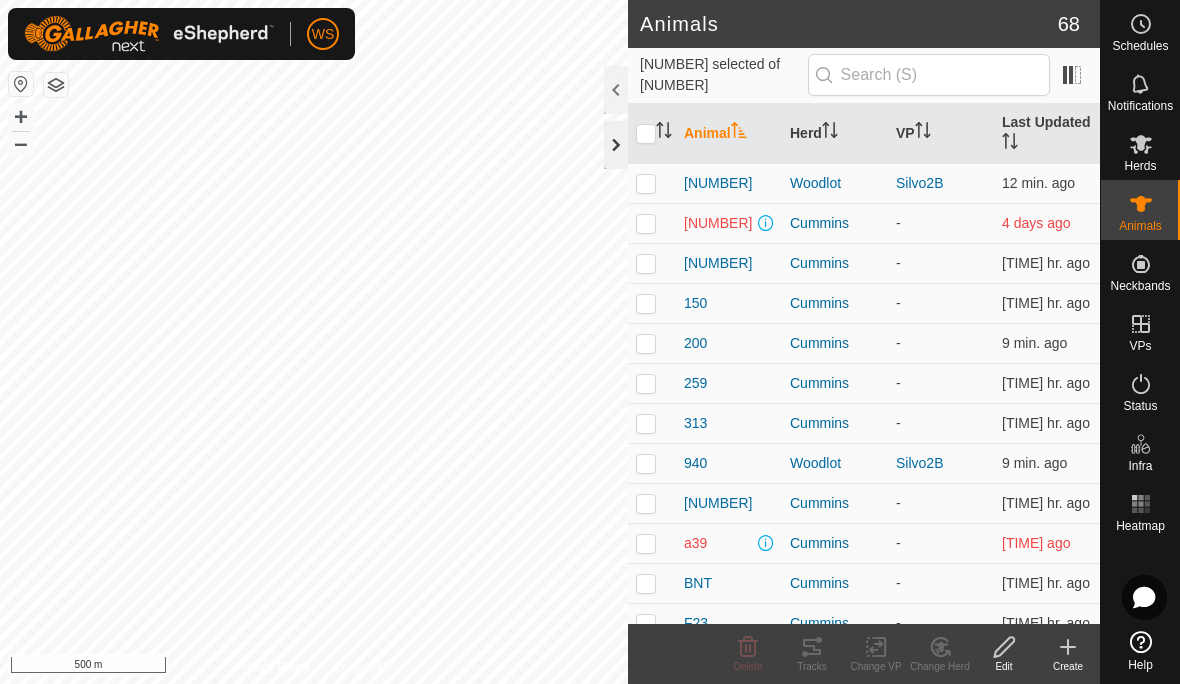 click 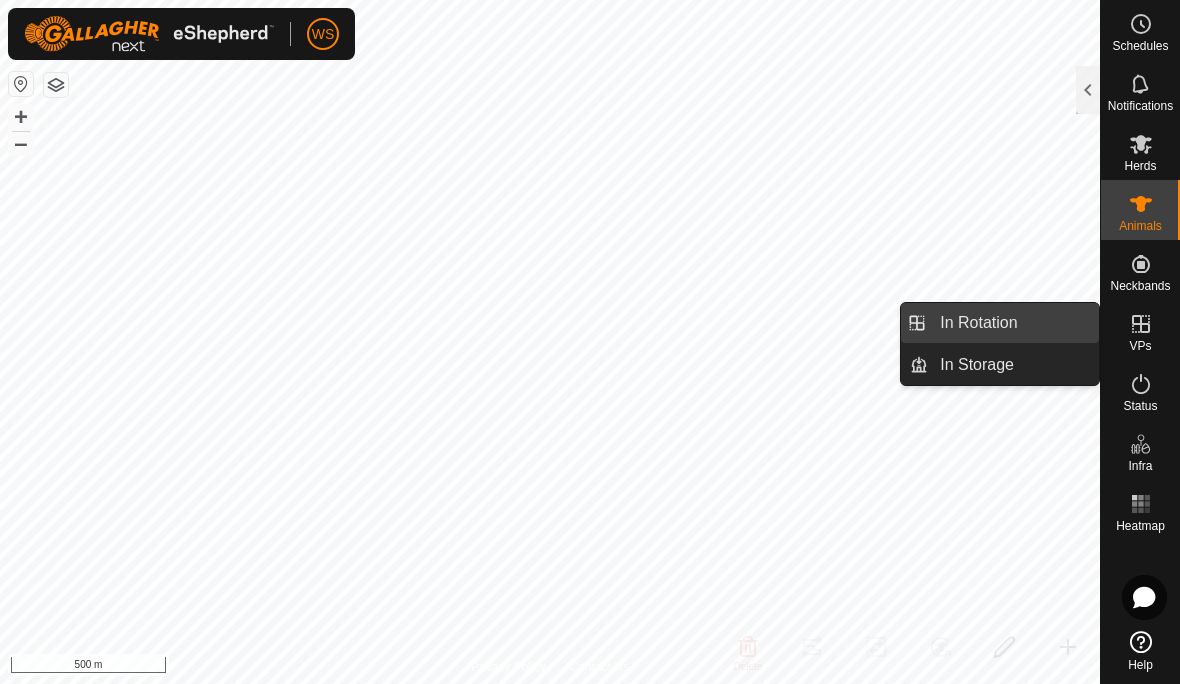 click on "In Rotation" at bounding box center [978, 323] 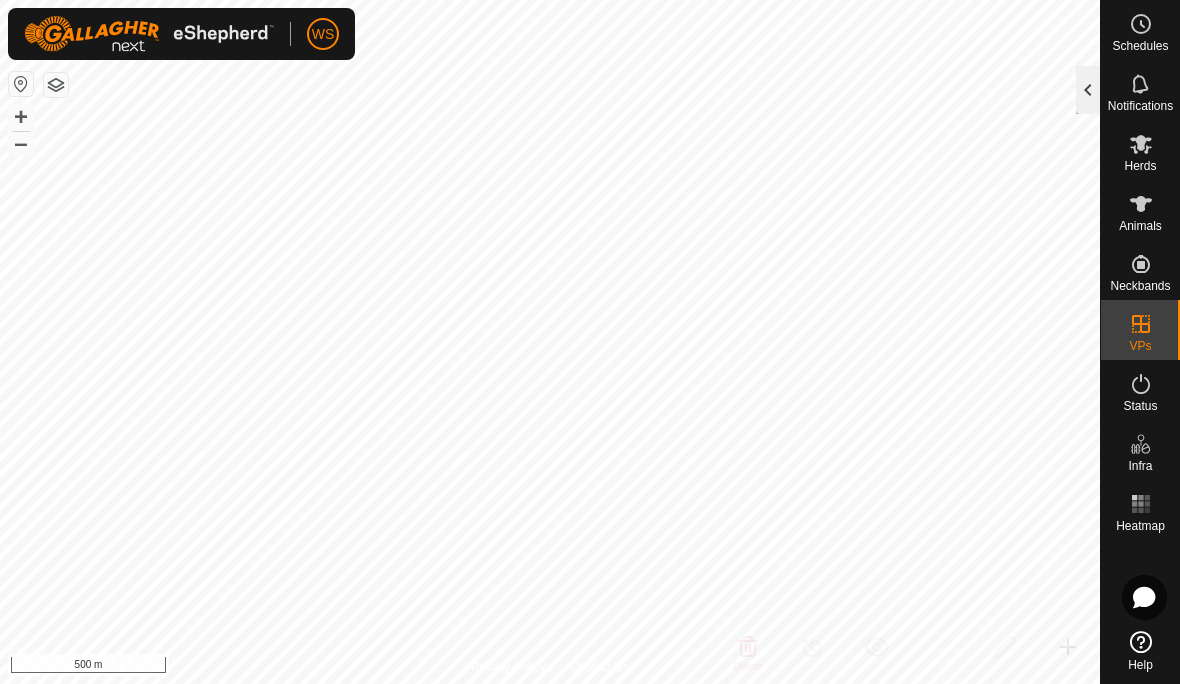 click 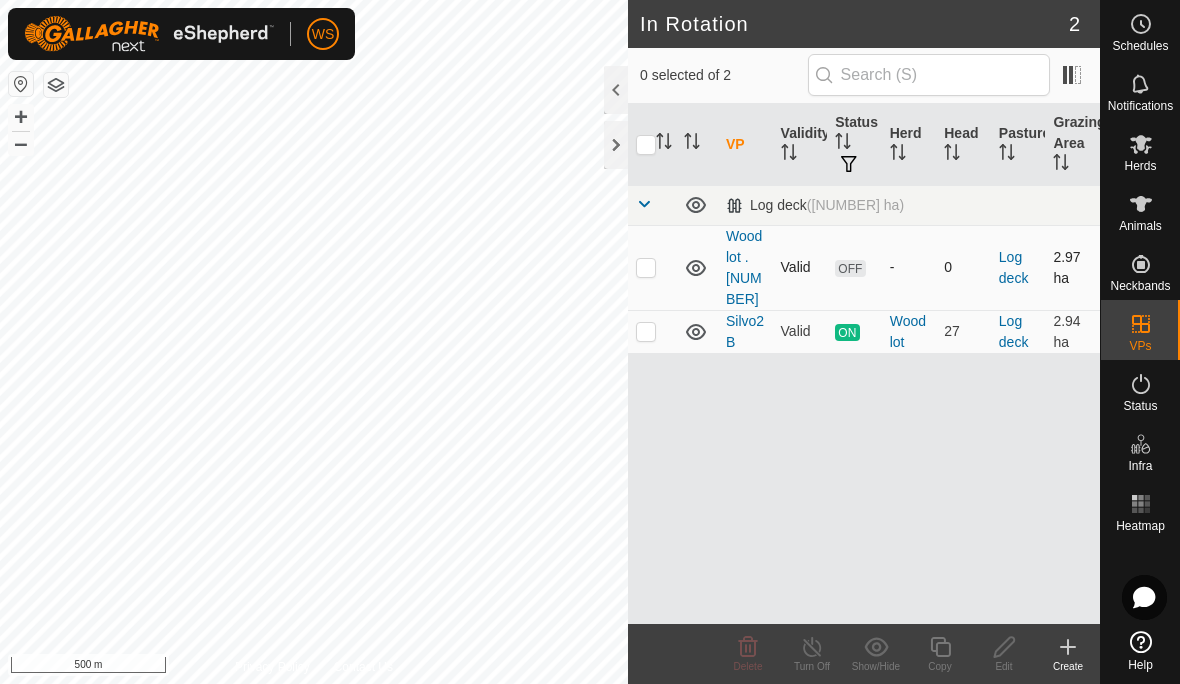 click at bounding box center [646, 267] 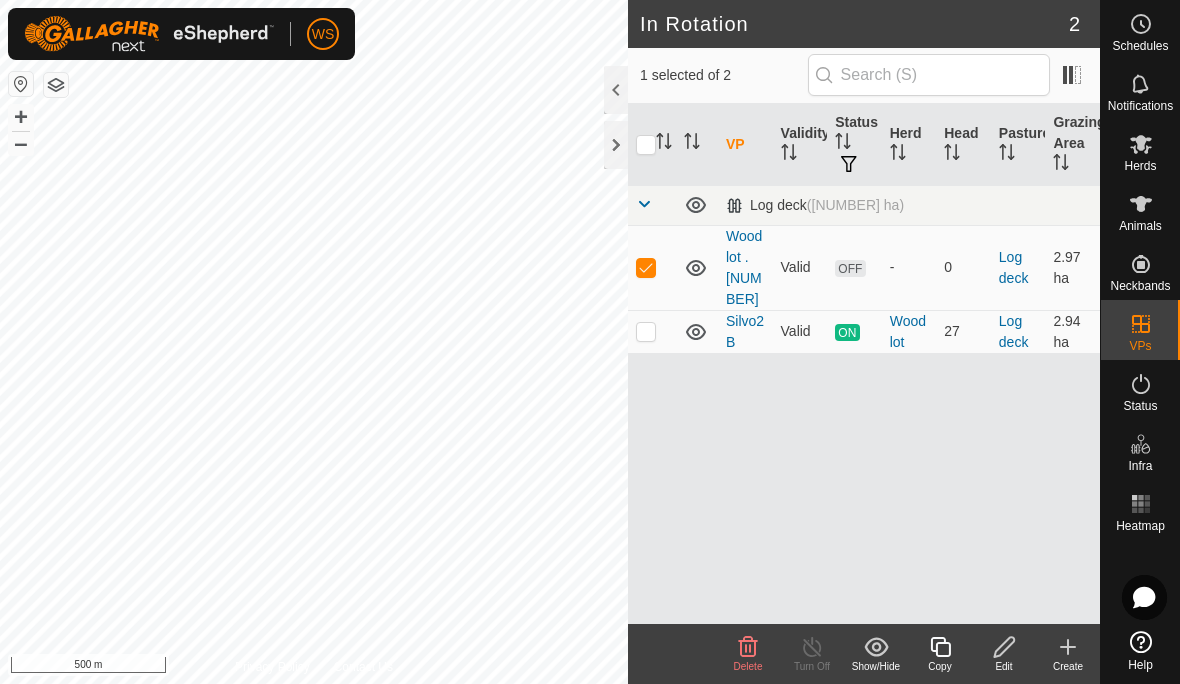 click 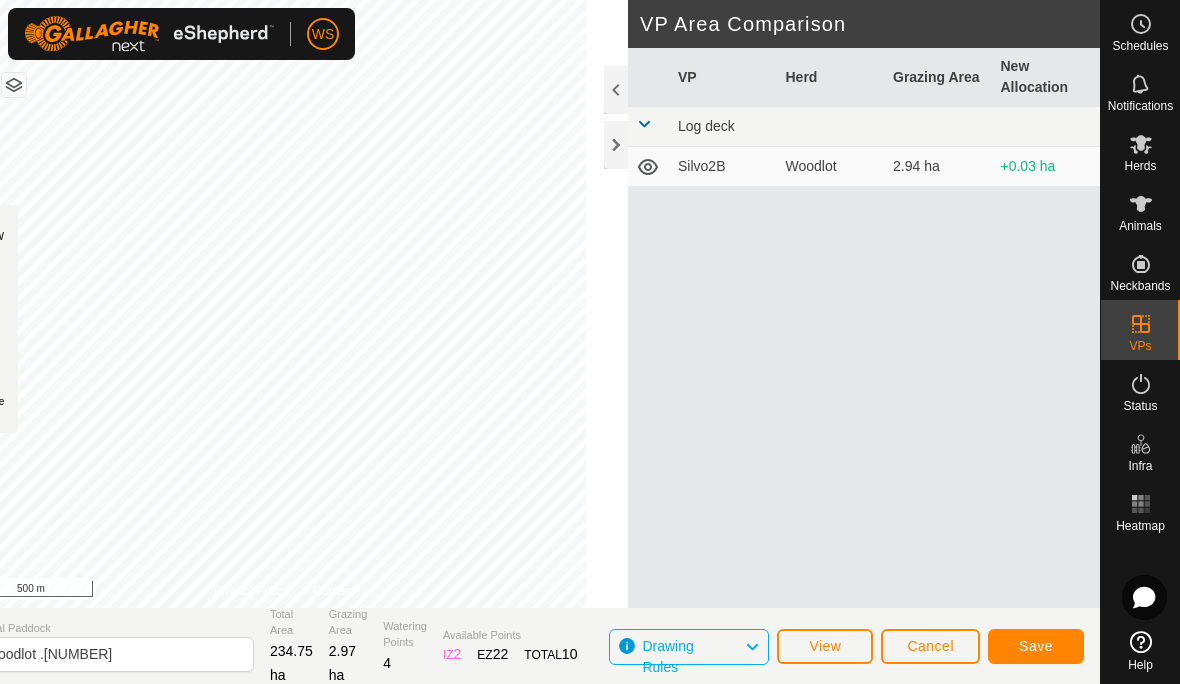click on "Save" 